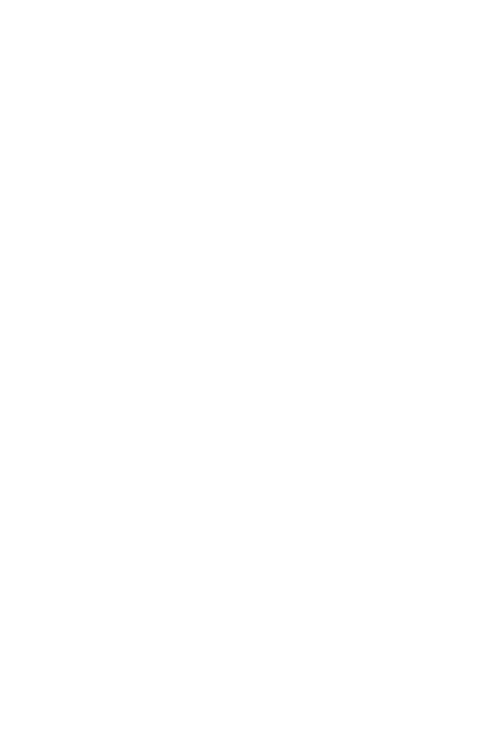 scroll, scrollTop: 0, scrollLeft: 0, axis: both 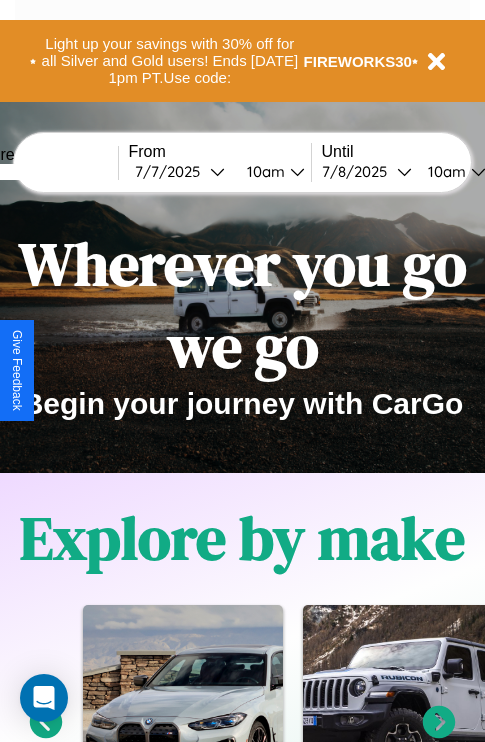 click at bounding box center (43, 172) 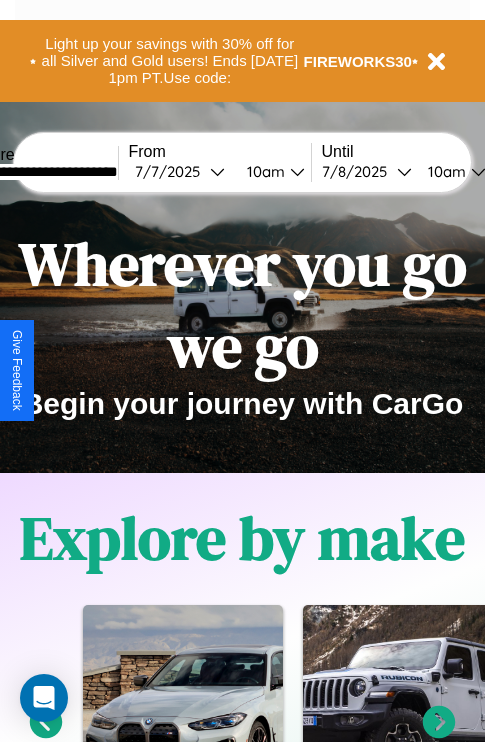 type on "**********" 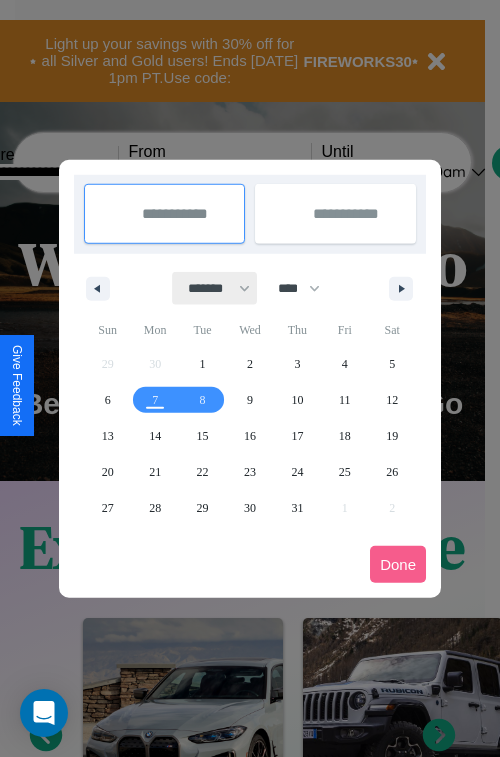 click on "******* ******** ***** ***** *** **** **** ****** ********* ******* ******** ********" at bounding box center (215, 288) 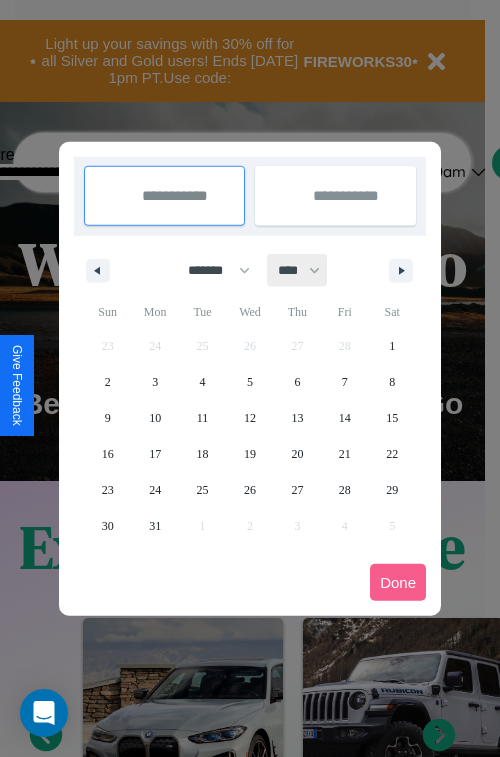 click on "**** **** **** **** **** **** **** **** **** **** **** **** **** **** **** **** **** **** **** **** **** **** **** **** **** **** **** **** **** **** **** **** **** **** **** **** **** **** **** **** **** **** **** **** **** **** **** **** **** **** **** **** **** **** **** **** **** **** **** **** **** **** **** **** **** **** **** **** **** **** **** **** **** **** **** **** **** **** **** **** **** **** **** **** **** **** **** **** **** **** **** **** **** **** **** **** **** **** **** **** **** **** **** **** **** **** **** **** **** **** **** **** **** **** **** **** **** **** **** **** ****" at bounding box center [298, 270] 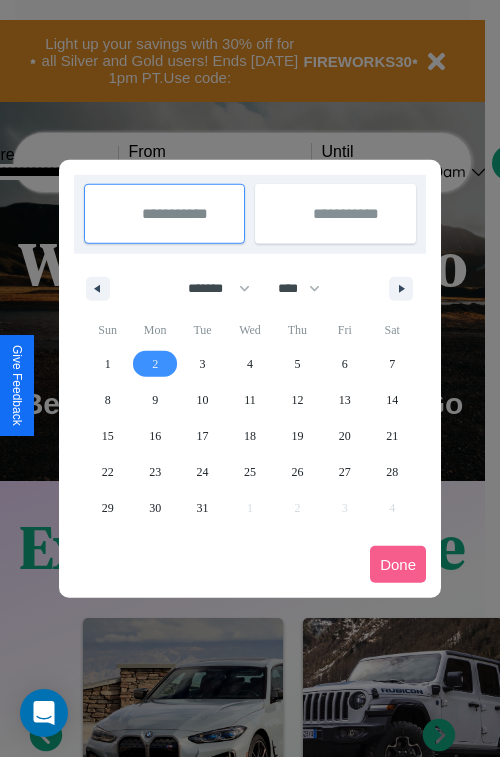 click on "2" at bounding box center (155, 364) 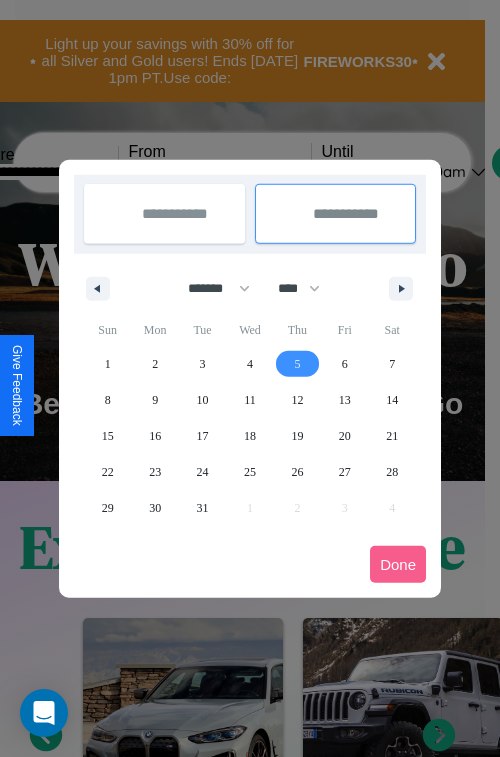 click on "5" at bounding box center (297, 364) 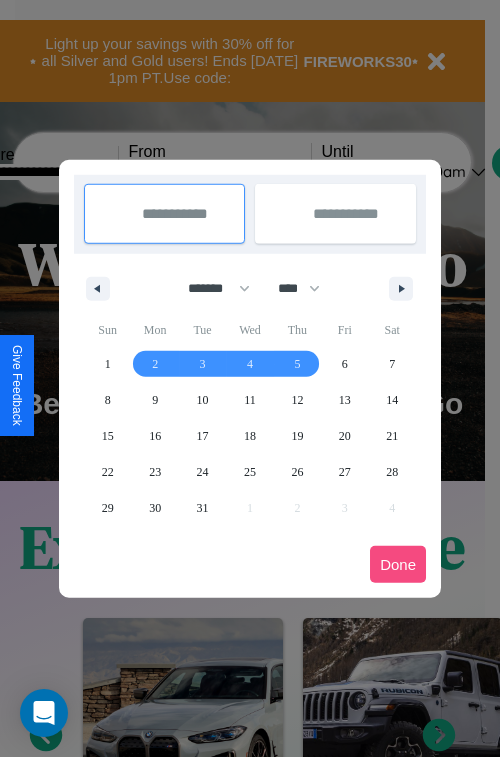 click on "Done" at bounding box center (398, 564) 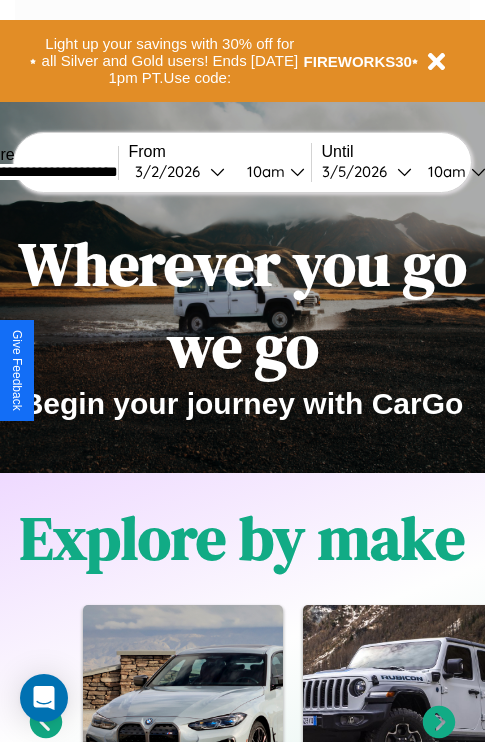 scroll, scrollTop: 0, scrollLeft: 68, axis: horizontal 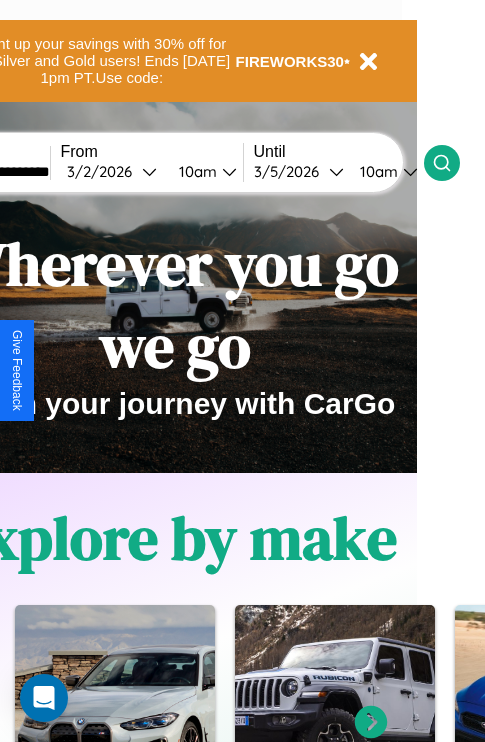 click 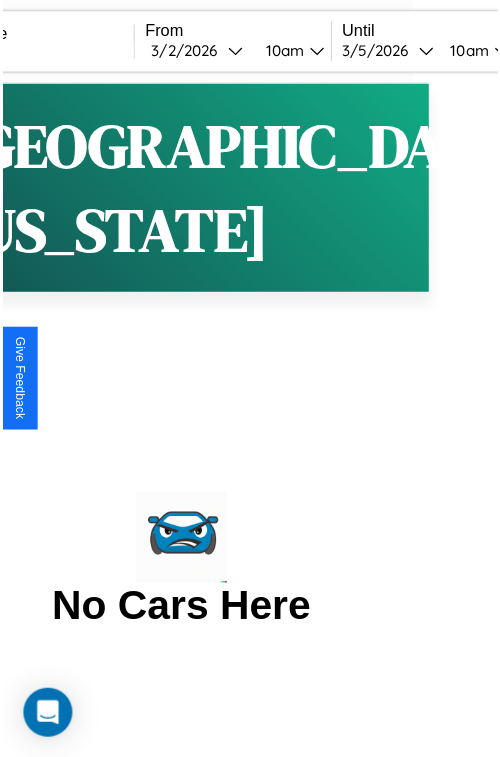 scroll, scrollTop: 0, scrollLeft: 0, axis: both 